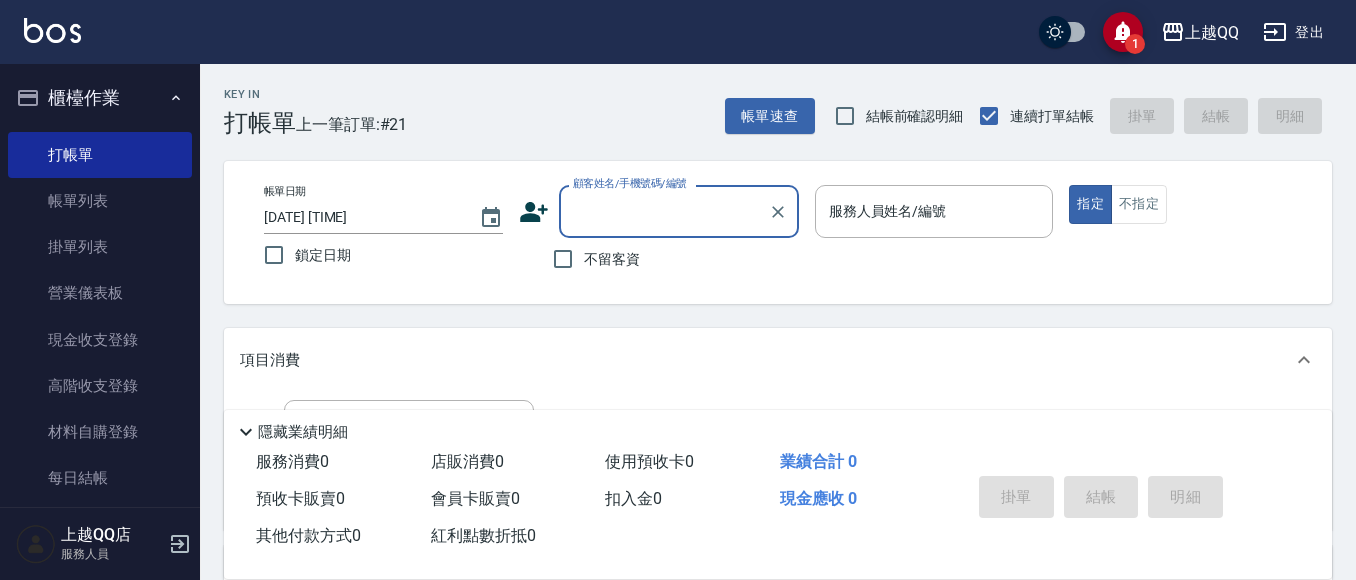 scroll, scrollTop: 0, scrollLeft: 0, axis: both 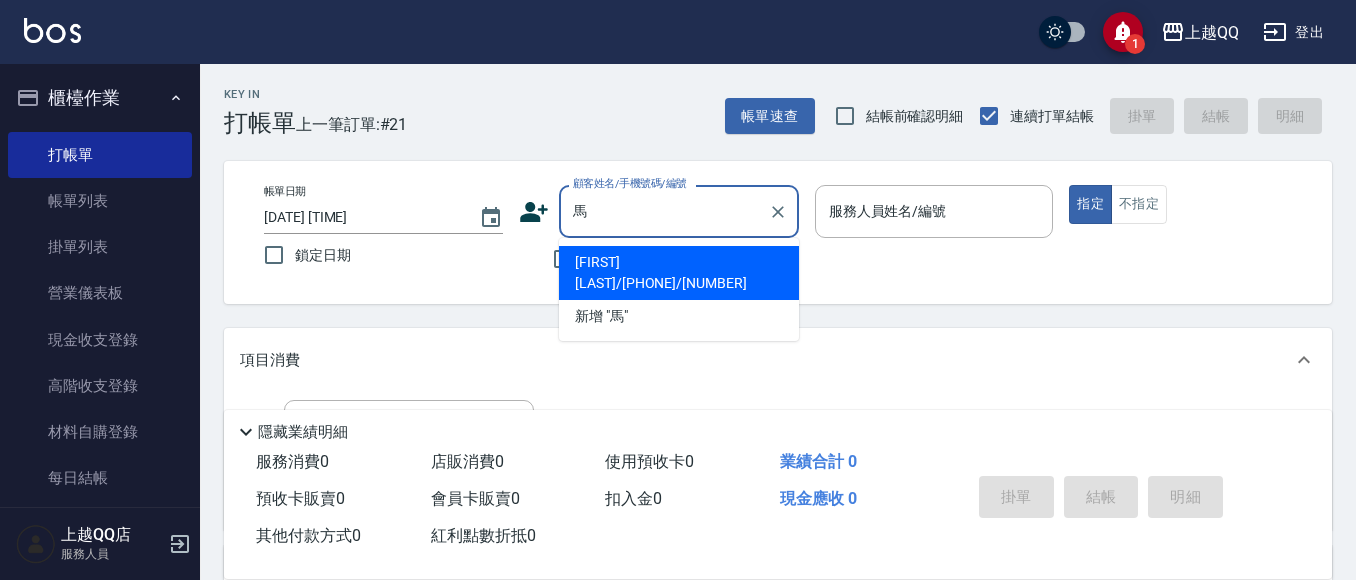 click on "[FIRST] [LAST]/[PHONE]/[NUMBER]" at bounding box center (679, 273) 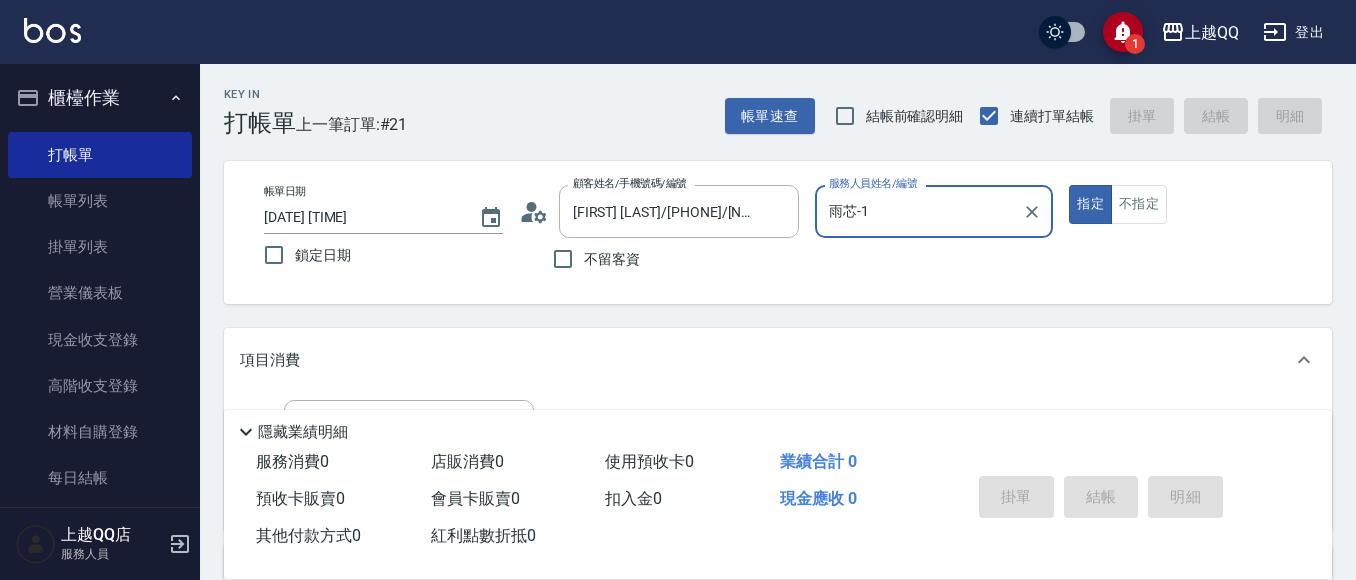 type on "雨芯-1" 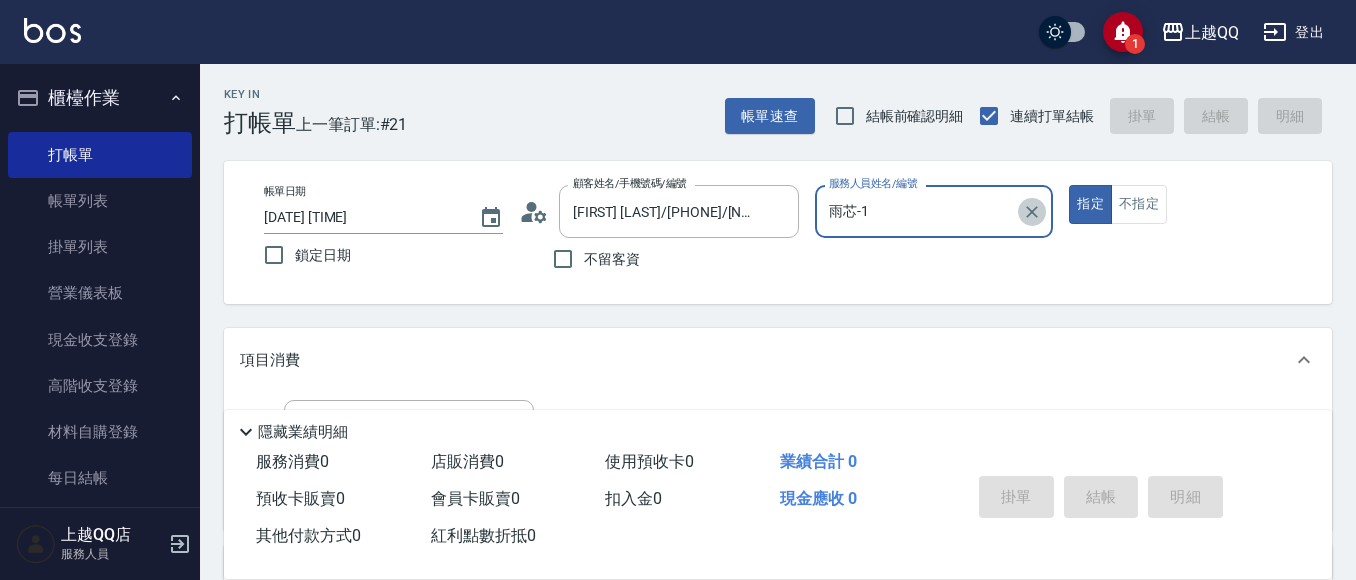 click 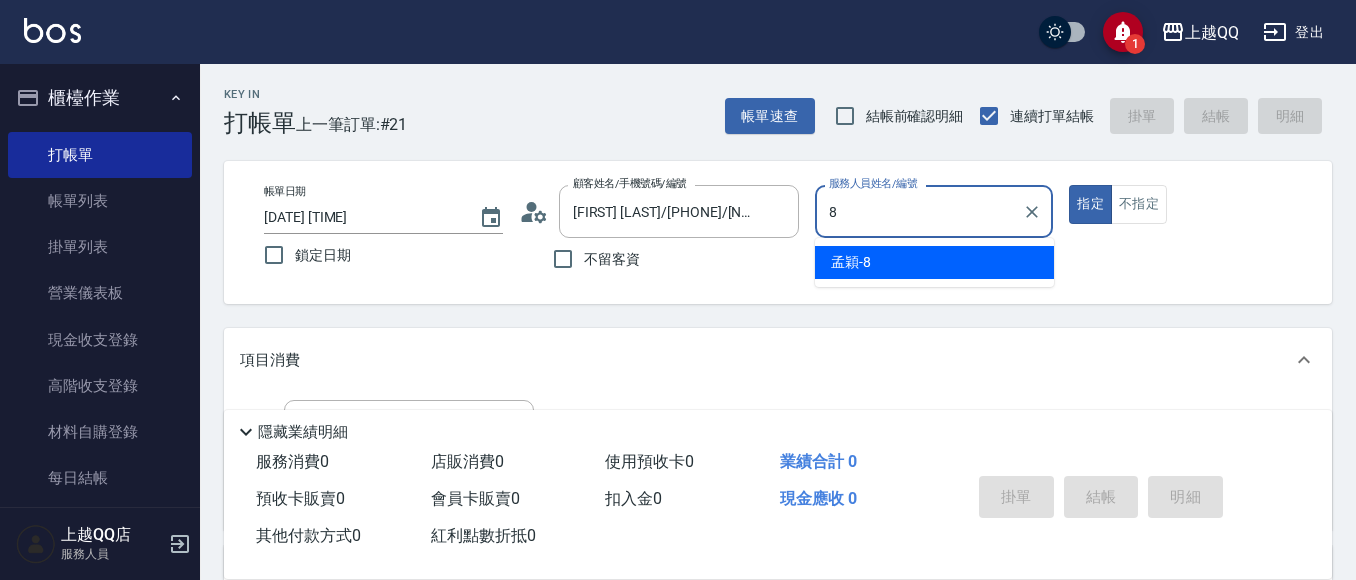 click on "孟穎 -8" at bounding box center [934, 262] 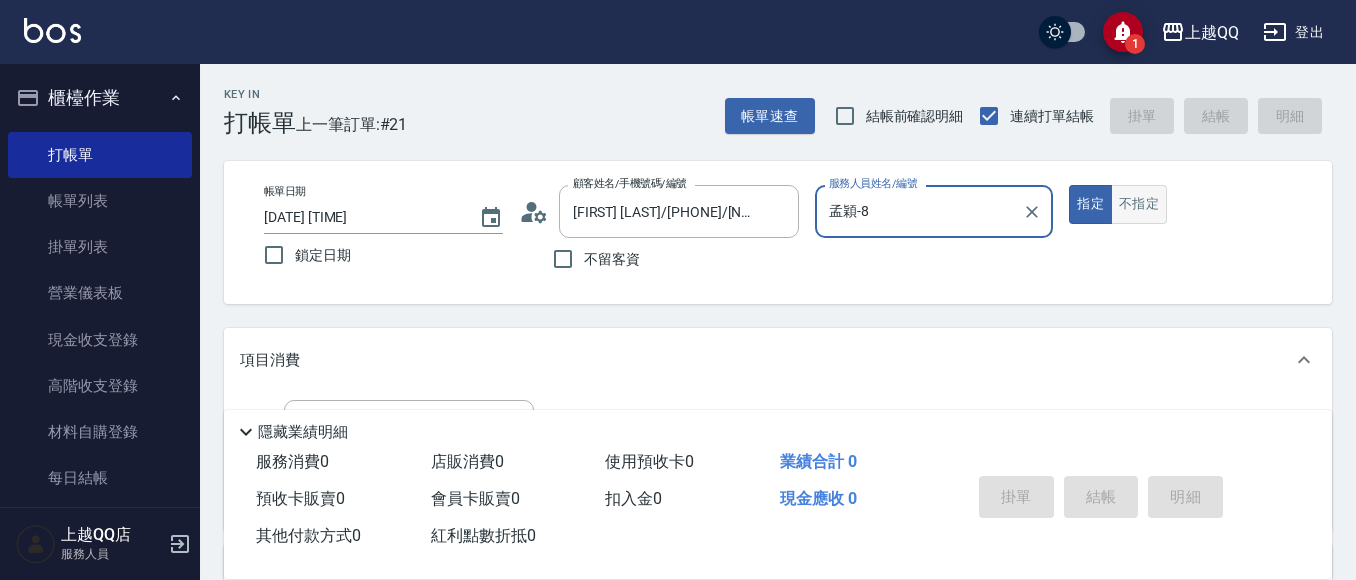 type on "孟穎-8" 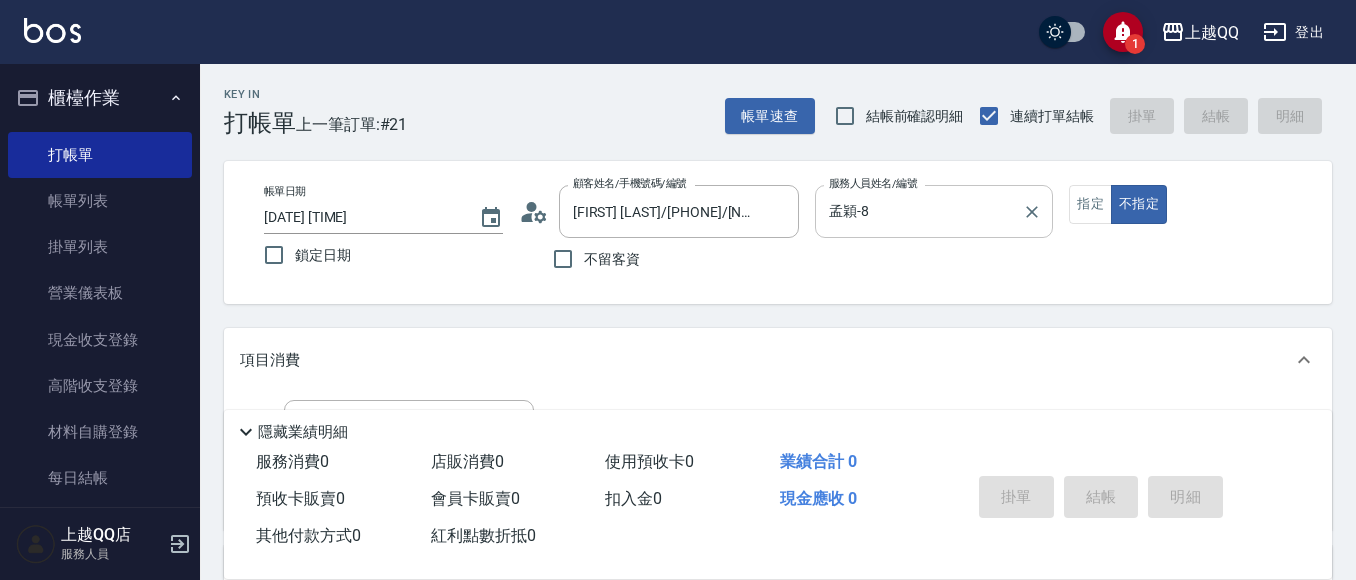 scroll, scrollTop: 304, scrollLeft: 0, axis: vertical 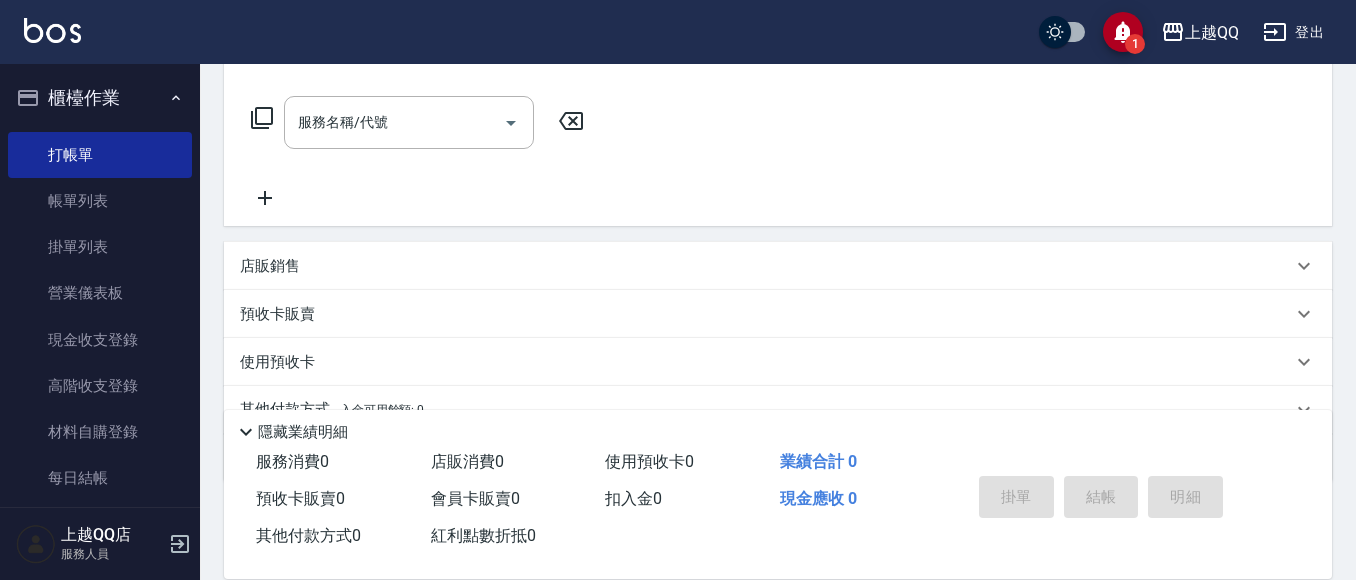 click 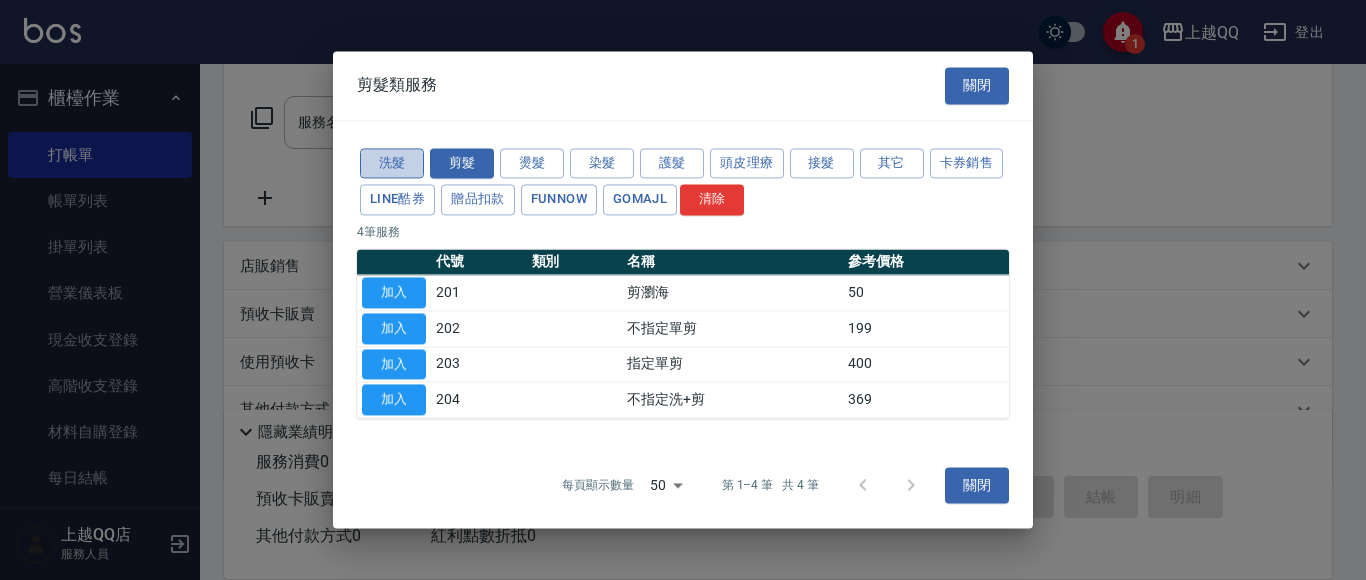 click on "洗髮" at bounding box center [392, 163] 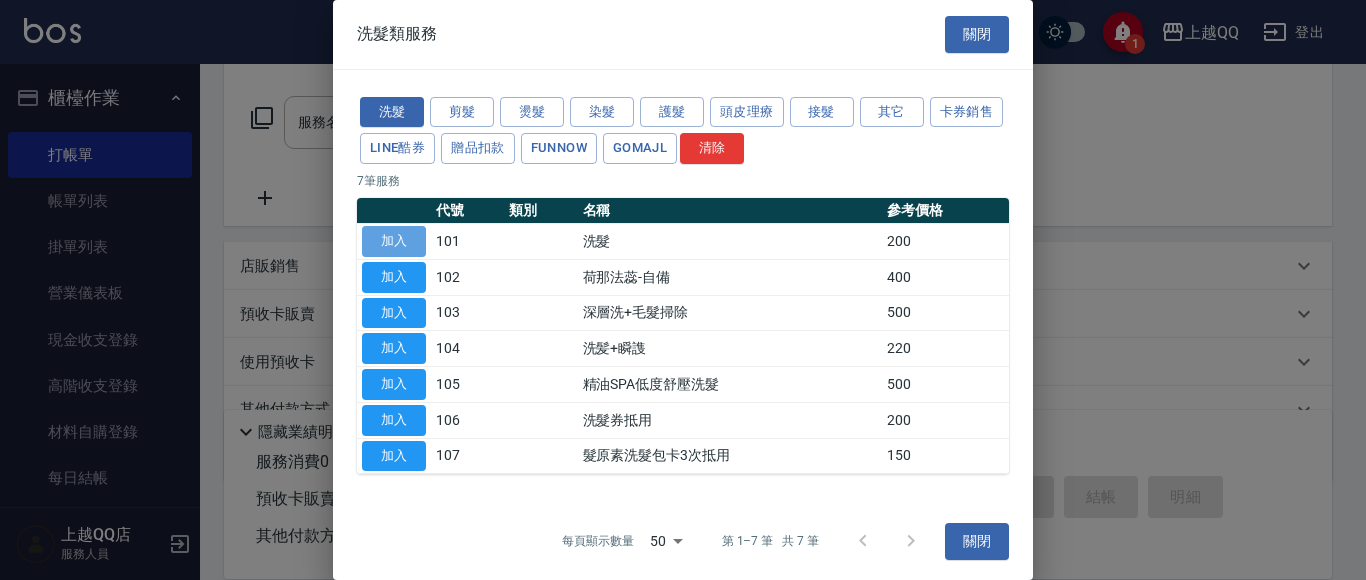 click on "加入" at bounding box center [394, 241] 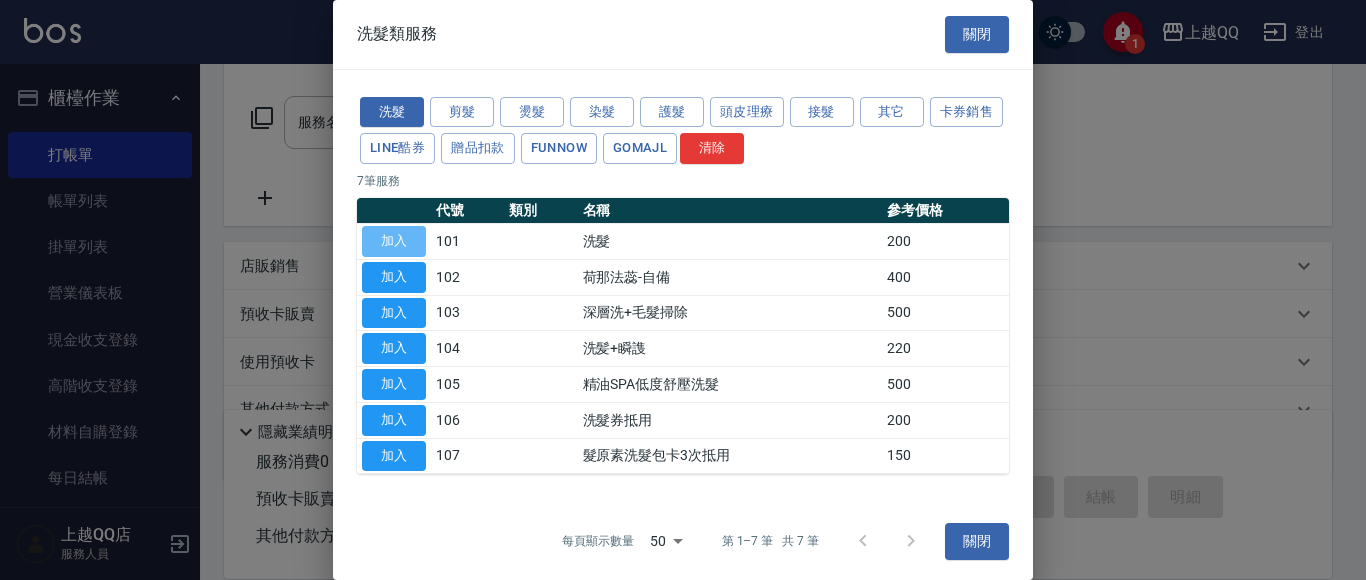 type on "洗髮(101)" 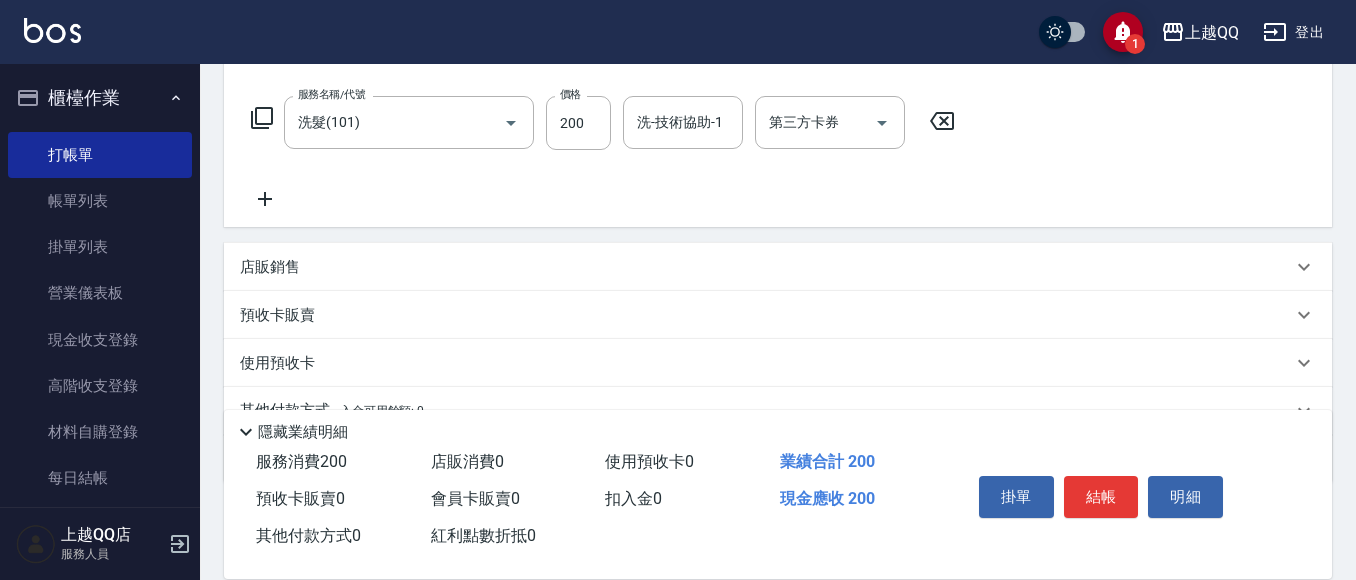 click 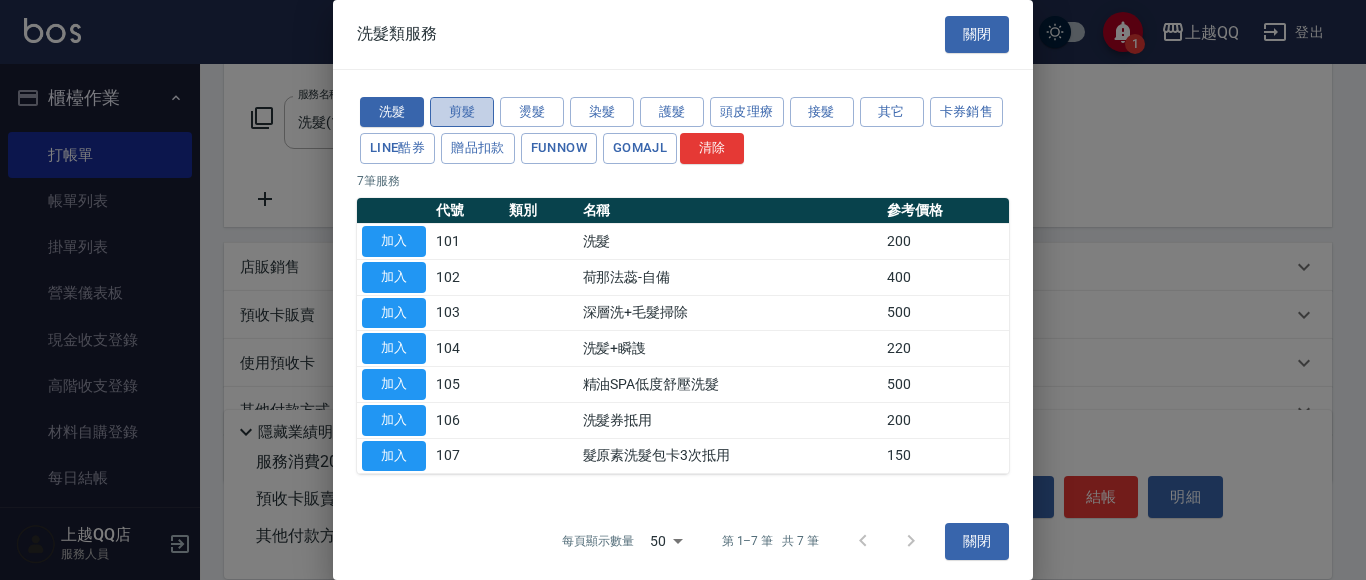 click on "剪髮" at bounding box center (462, 112) 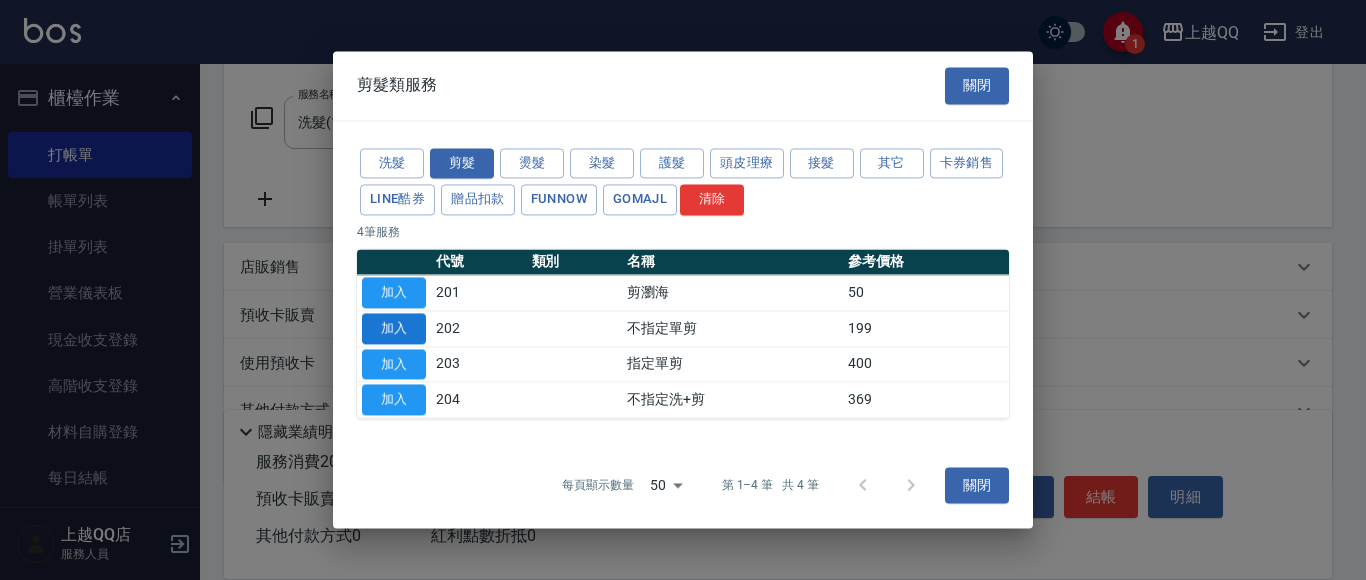click on "加入" at bounding box center (394, 328) 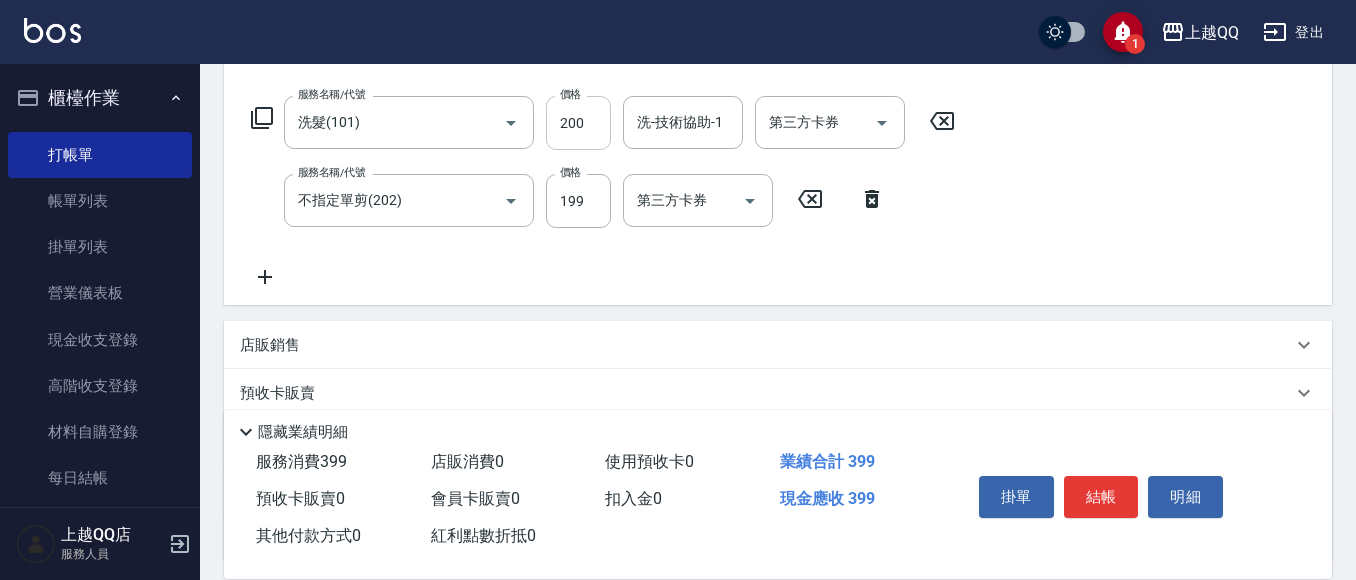 click on "200" at bounding box center (578, 123) 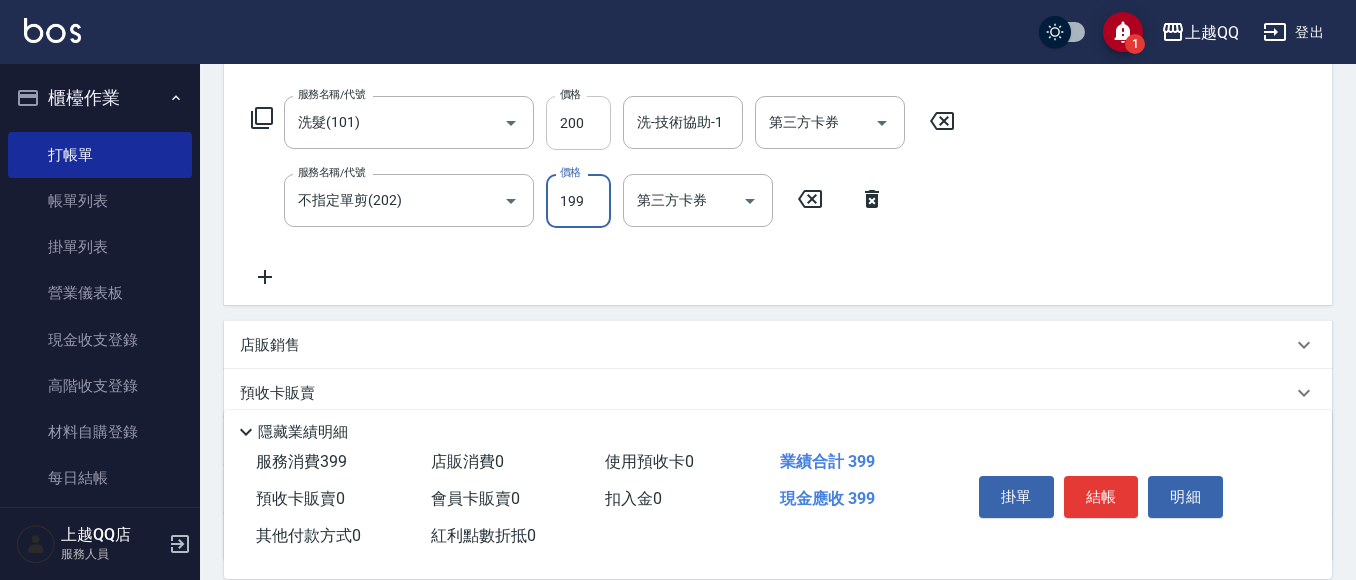 click on "200" at bounding box center [578, 123] 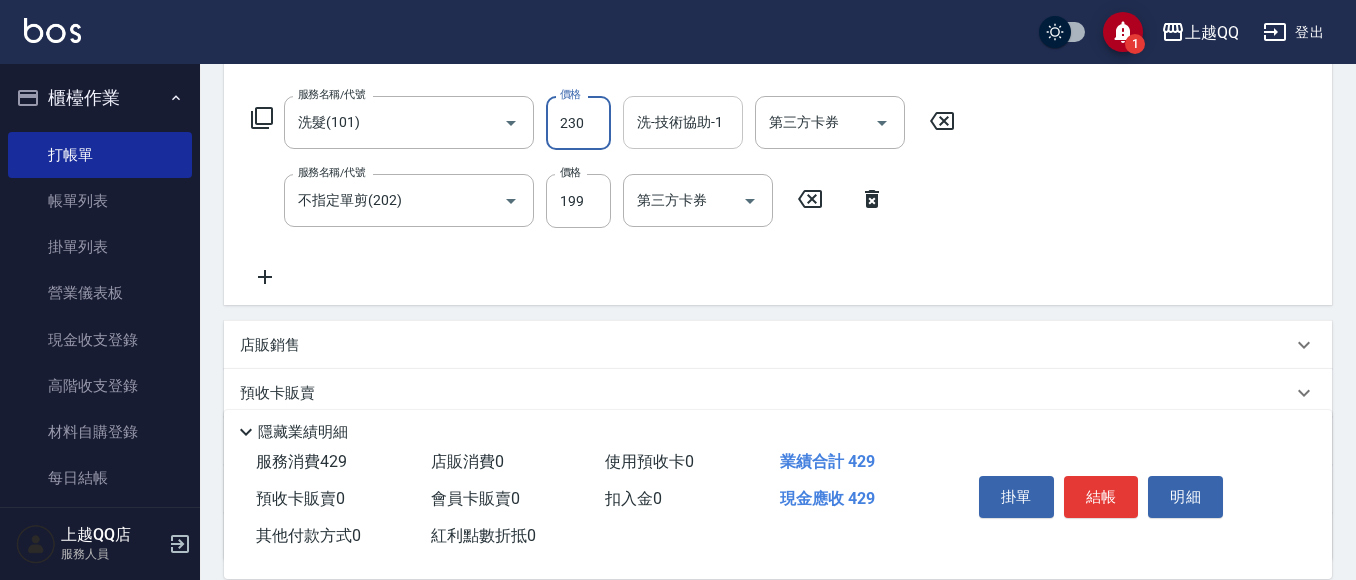 click on "洗-技術協助-1" at bounding box center [683, 122] 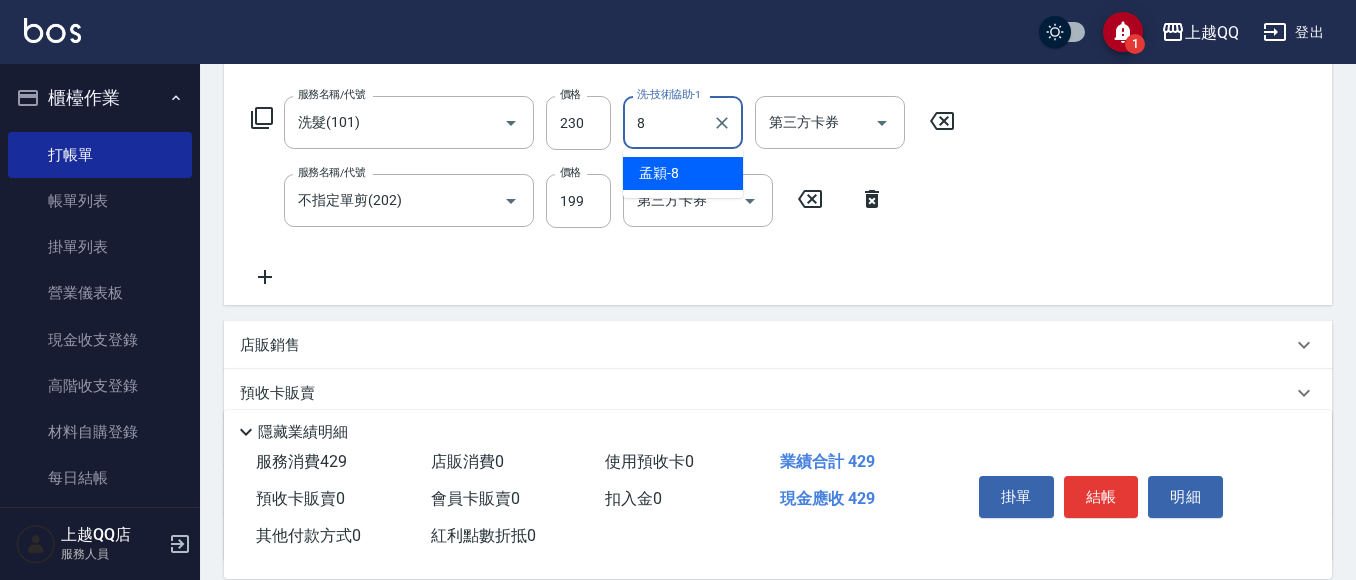 click on "孟穎 -8" at bounding box center (659, 173) 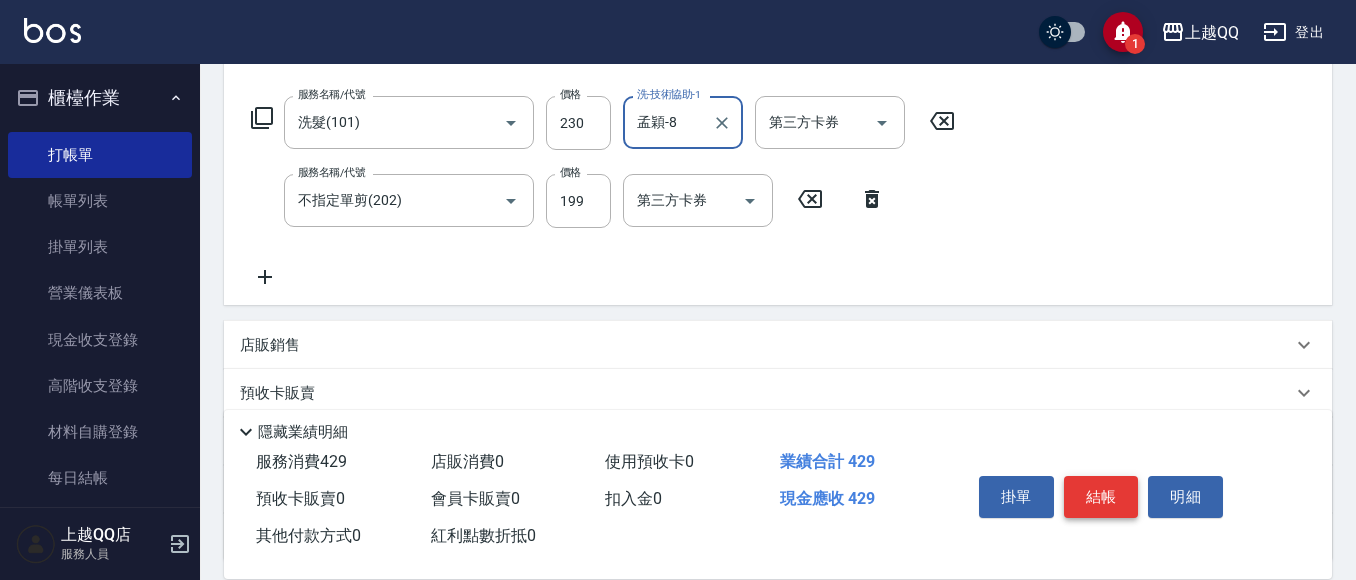 type on "孟穎-8" 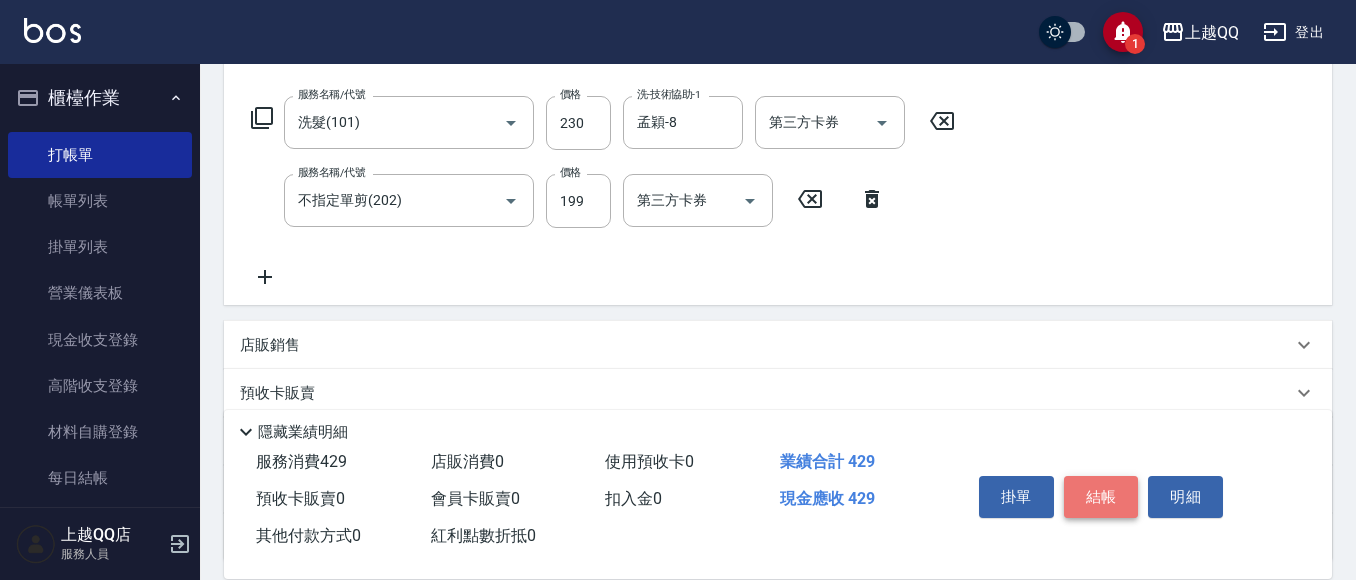 click on "結帳" at bounding box center [1101, 497] 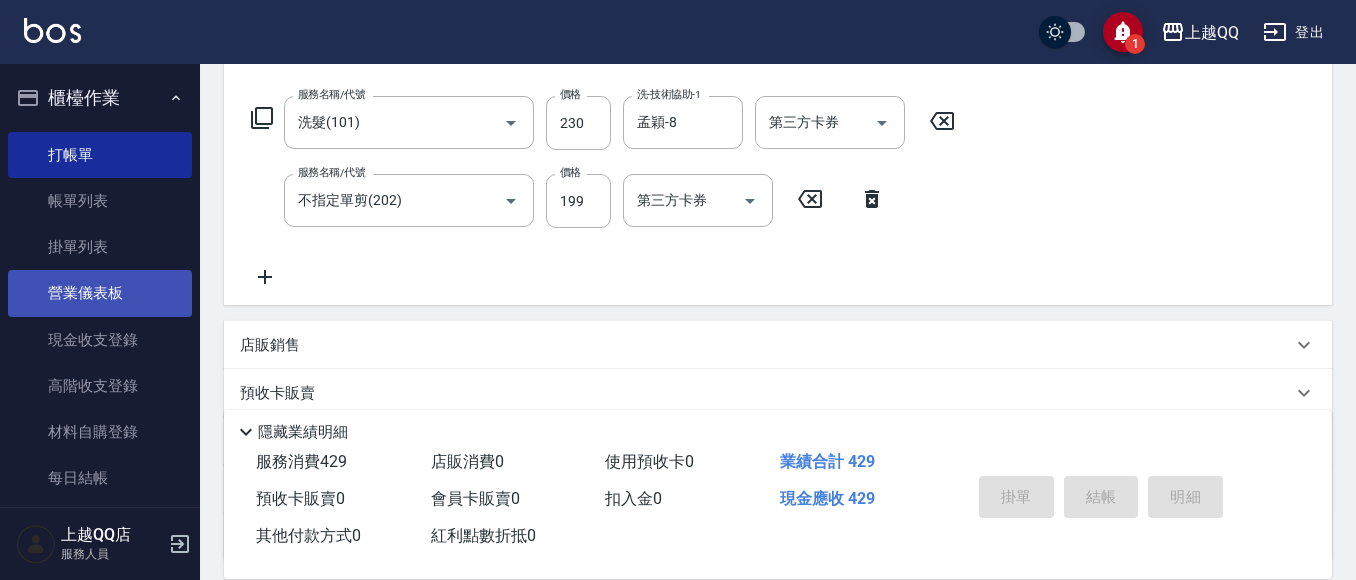type on "[DATE] [TIME]" 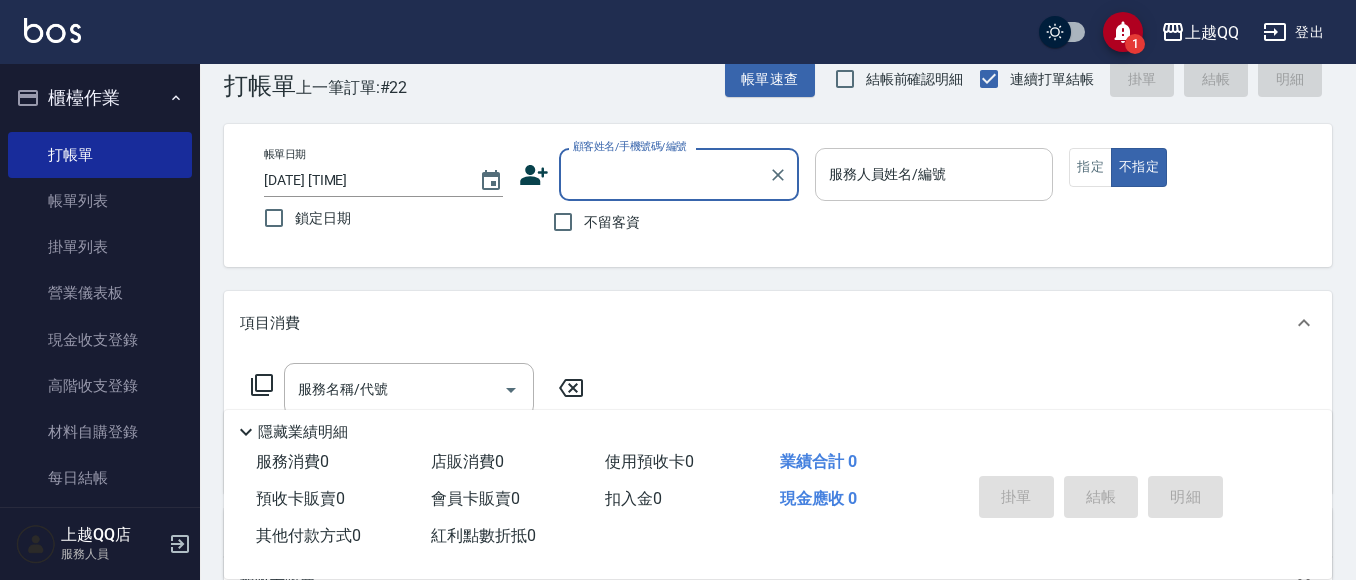scroll, scrollTop: 100, scrollLeft: 0, axis: vertical 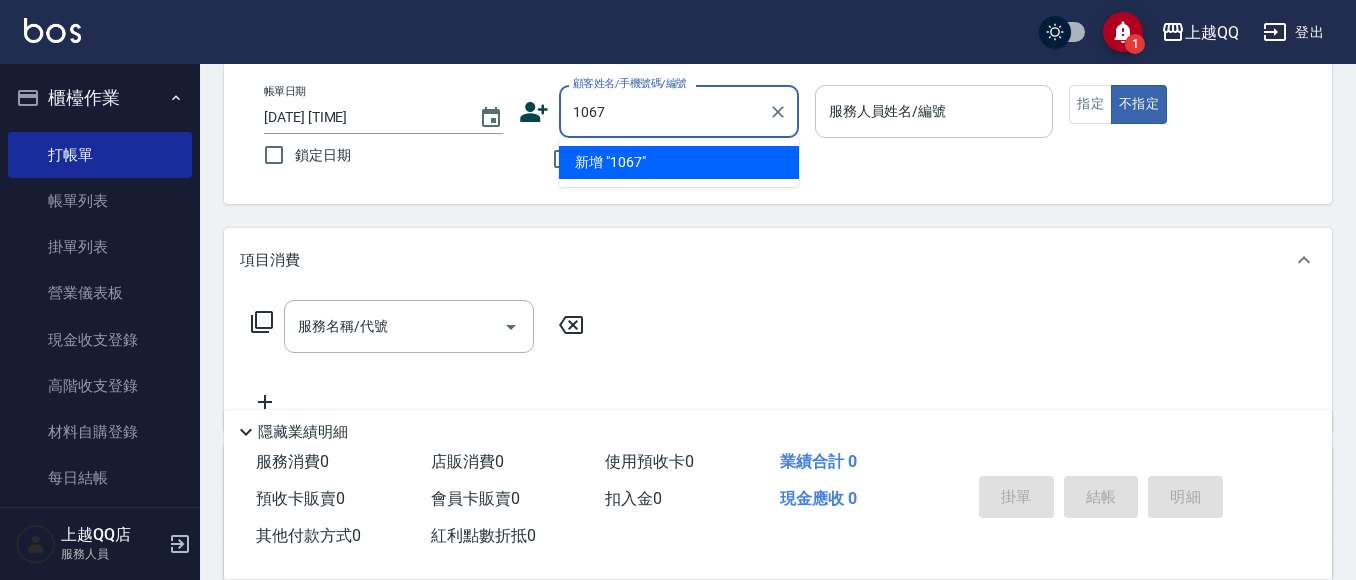 type on "1067" 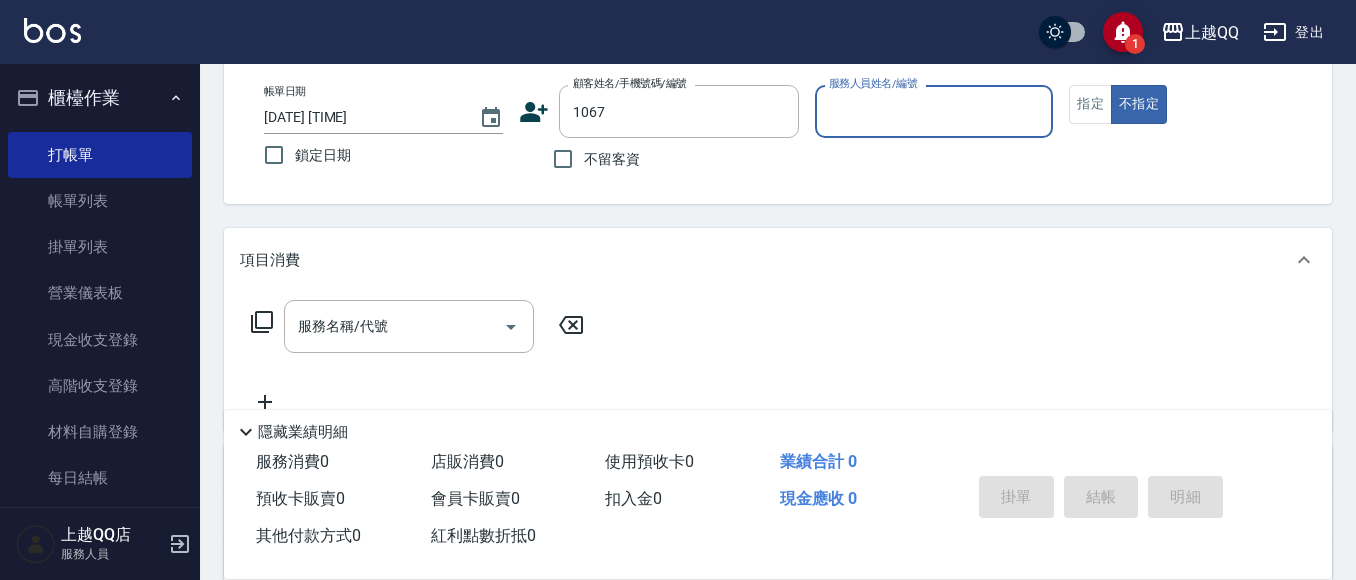 click on "不指定" at bounding box center (1139, 104) 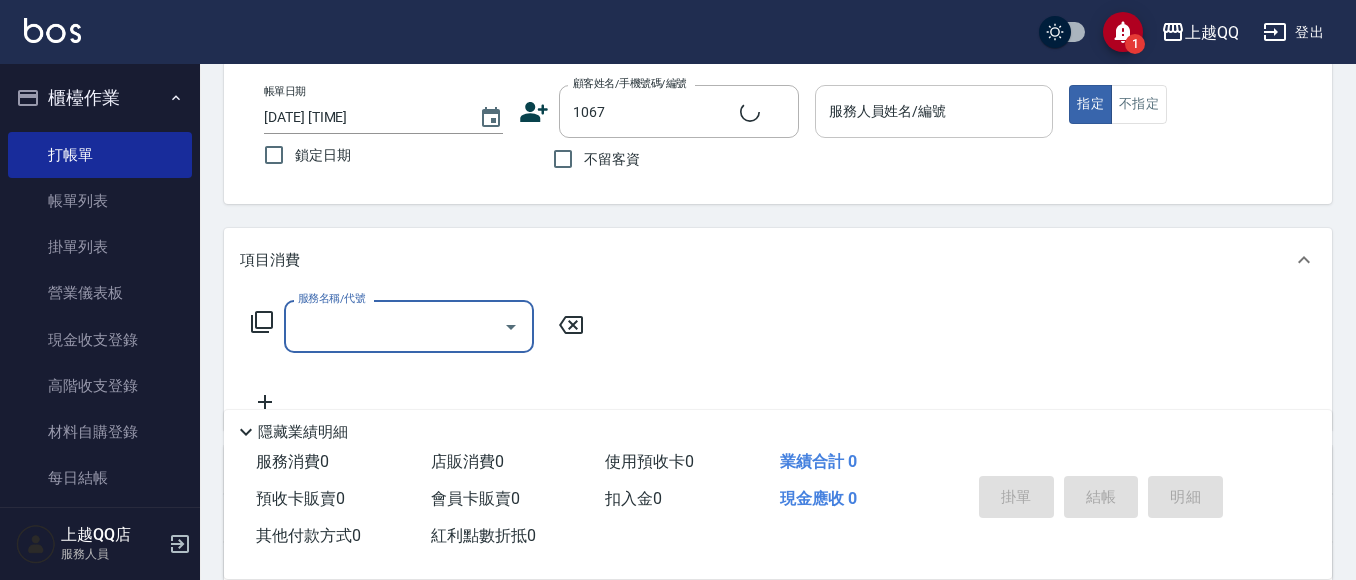 type on "[FIRST] [LAST]/[PHONE]/[NUMBER]" 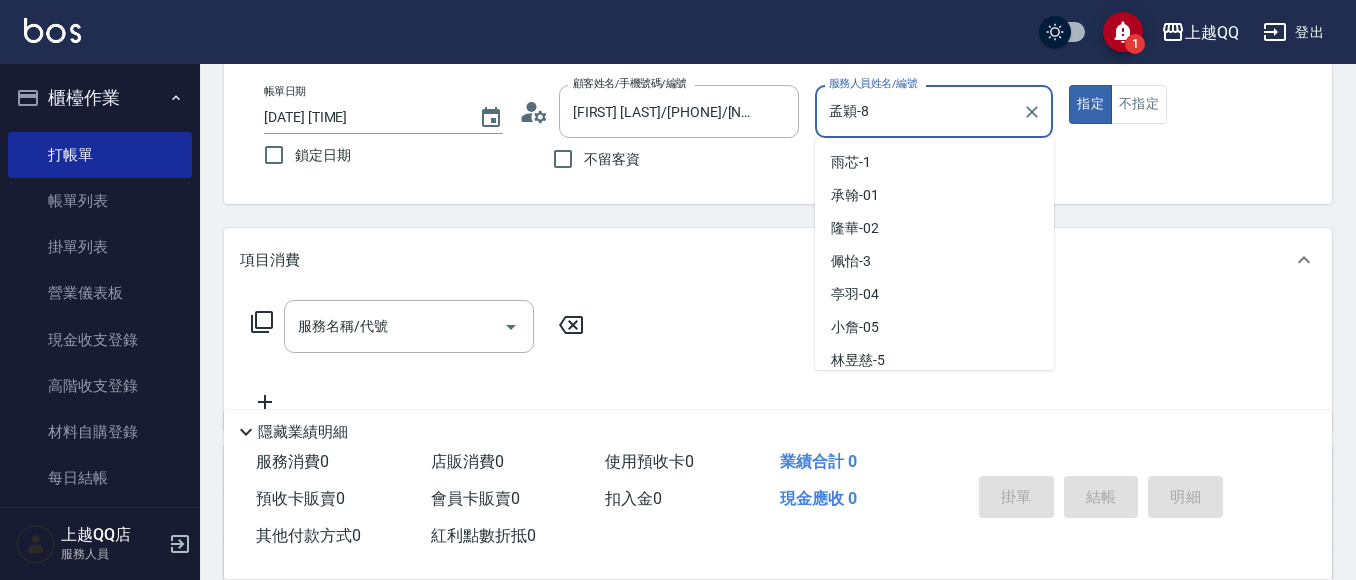 scroll, scrollTop: 106, scrollLeft: 0, axis: vertical 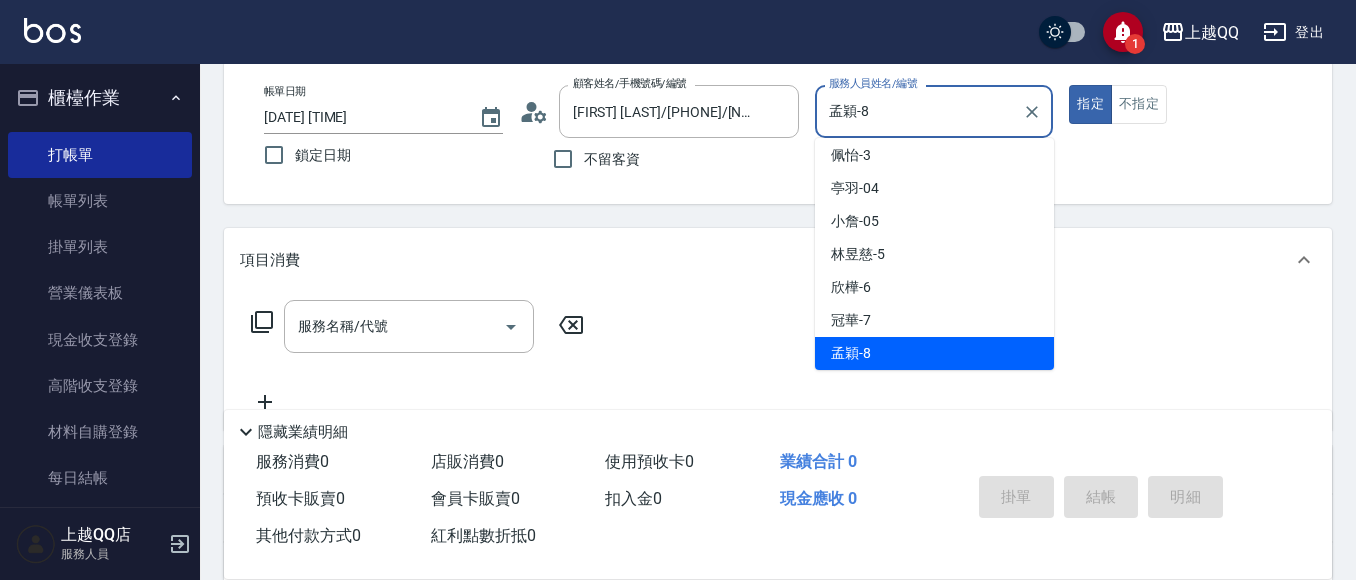drag, startPoint x: 966, startPoint y: 115, endPoint x: 779, endPoint y: 160, distance: 192.33824 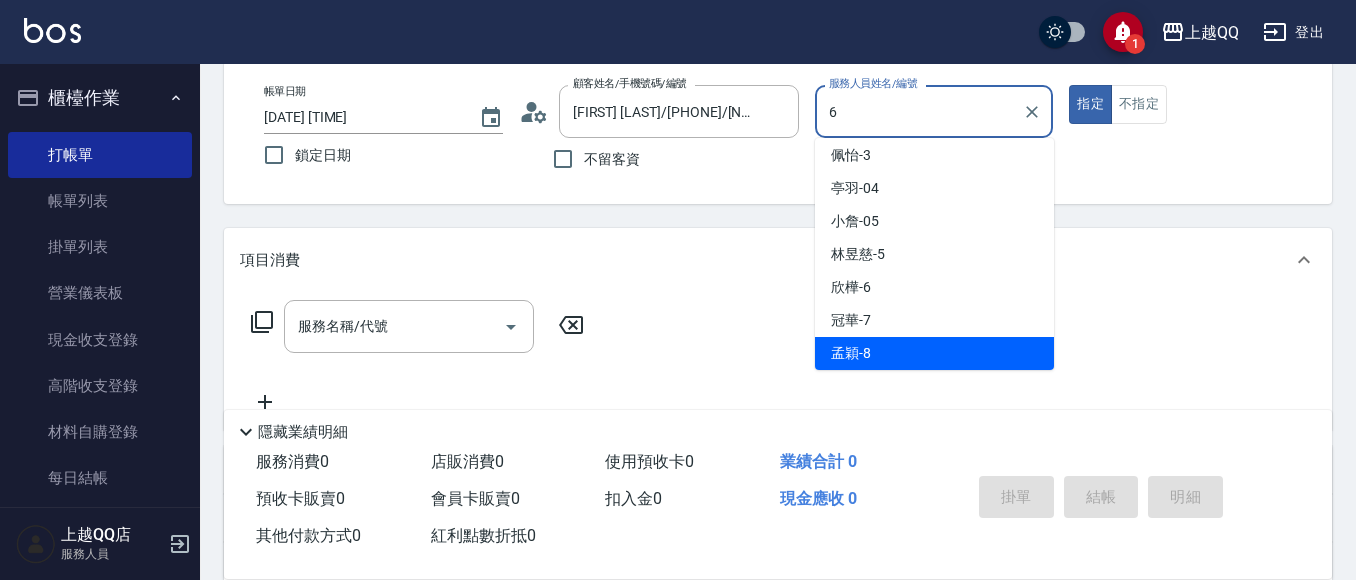 type on "欣樺-6" 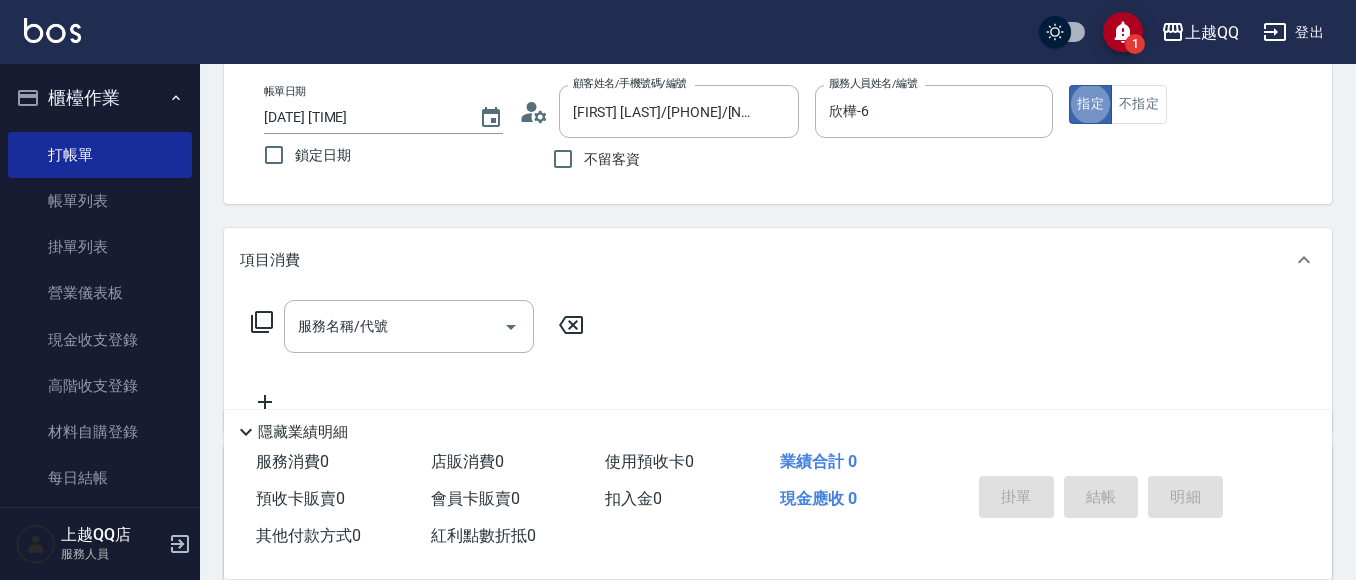 type on "true" 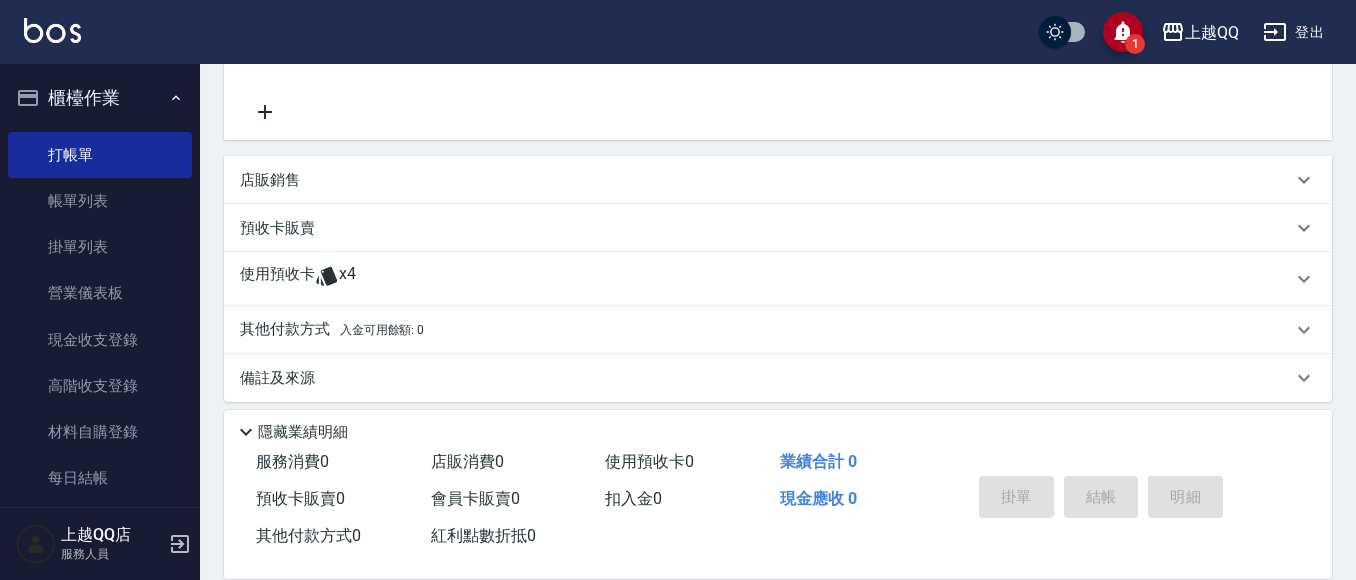 scroll, scrollTop: 404, scrollLeft: 0, axis: vertical 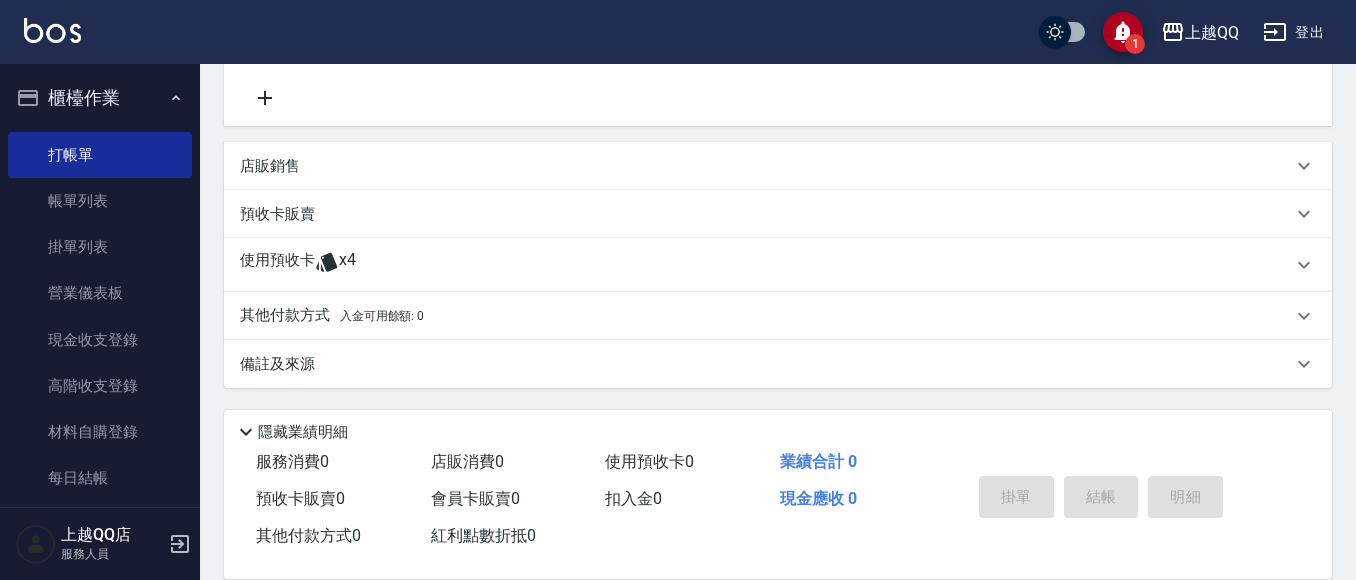 click on "Key In 打帳單 上一筆訂單:#22 帳單速查 結帳前確認明細 連續打單結帳 掛單 結帳 明細 帳單日期 [DATE] [TIME] 鎖定日期 顧客姓名/手機號碼/編號 [FIRST] [LAST]/[PHONE]/[NUMBER] 顧客姓名/手機號碼/編號 不留客資 服務人員姓名/編號 [FIRST]-[NUMBER] 服務人員姓名/編號 指定 不指定 項目消費 服務名稱/代號 服務名稱/代號 店販銷售 服務人員姓名/編號 服務人員姓名/編號 商品代號/名稱 商品代號/名稱 預收卡販賣 卡券名稱/代號 卡券名稱/代號 使用預收卡 x4 卡券代號/名稱 卡券代號/名稱 其他付款方式 入金可用餘額: 0 其他付款方式 其他付款方式 入金剩餘： 0元 0 ​ 整筆扣入金 0元 異動入金 備註及來源 備註 備註 訂單來源 ​ 訂單來源 隱藏業績明細 服務消費  0 店販消費  0 使用預收卡  0 業績合計   0 預收卡販賣  0 會員卡販賣  0 扣入金  0 現金應收   0 其他付款方式  0 紅利點數折抵  0 掛單 結帳" at bounding box center (778, 120) 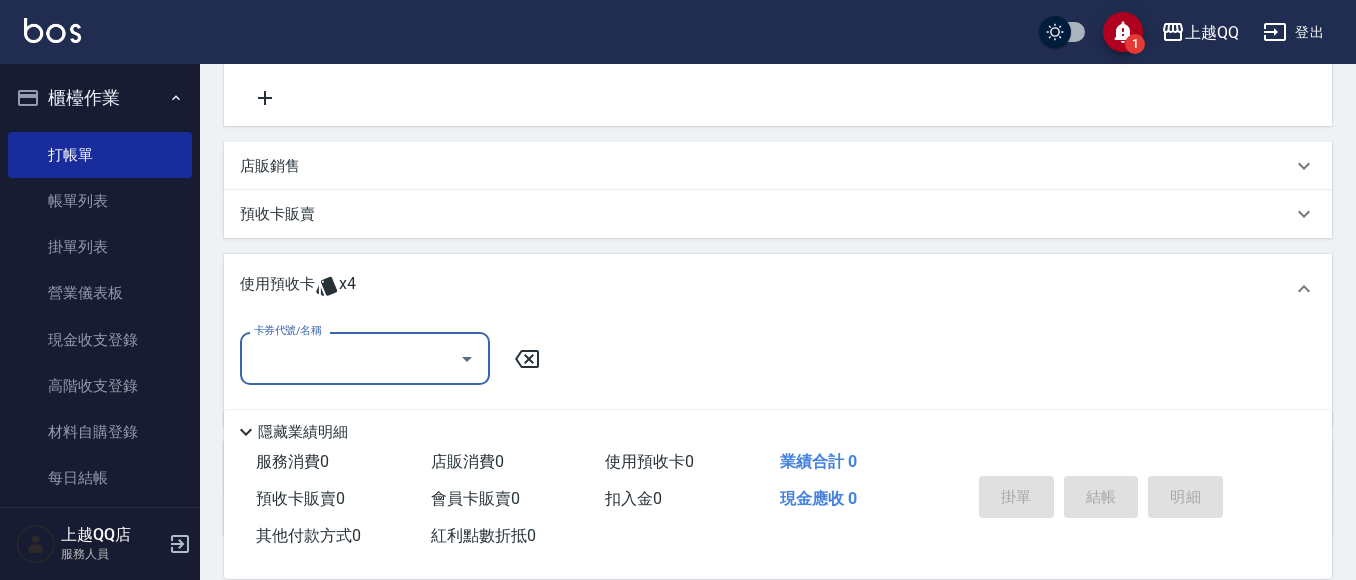 scroll, scrollTop: 0, scrollLeft: 0, axis: both 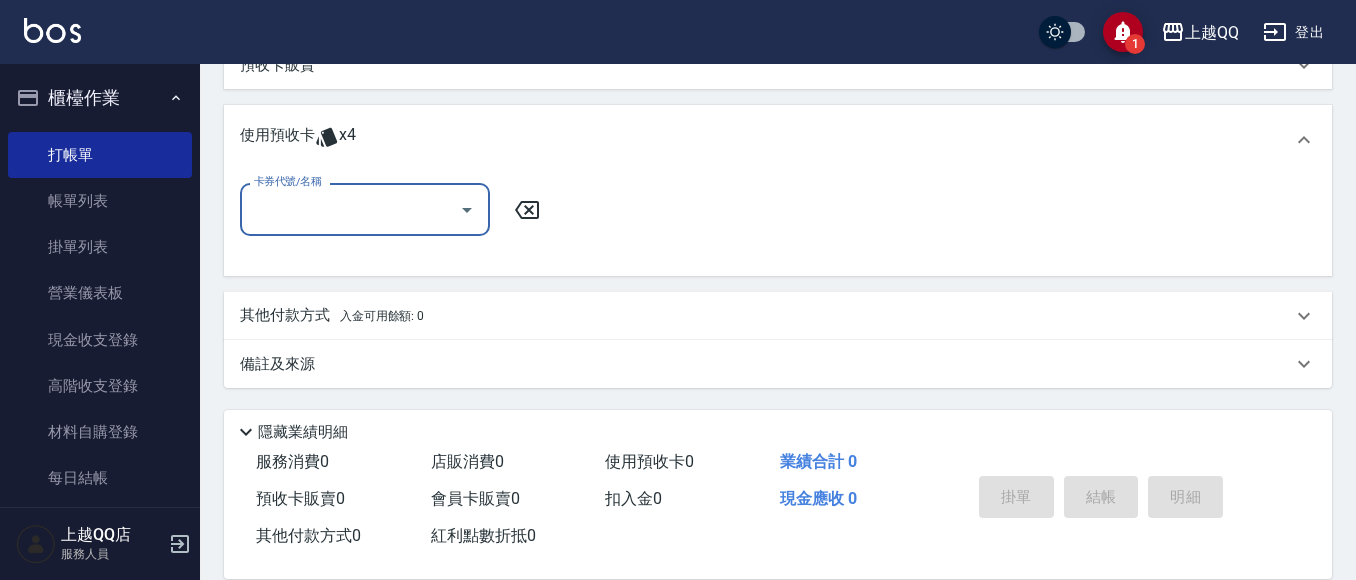 click on "卡券代號/名稱" at bounding box center [350, 209] 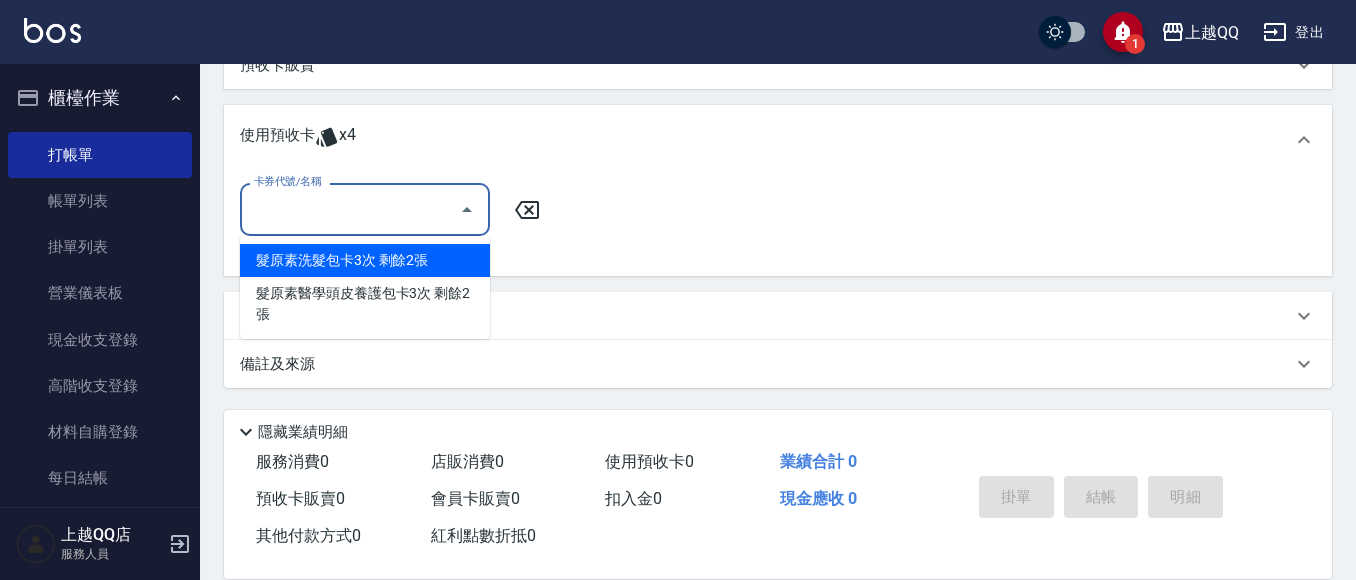 click on "髮原素洗髮包卡3次 剩餘2張" at bounding box center (365, 260) 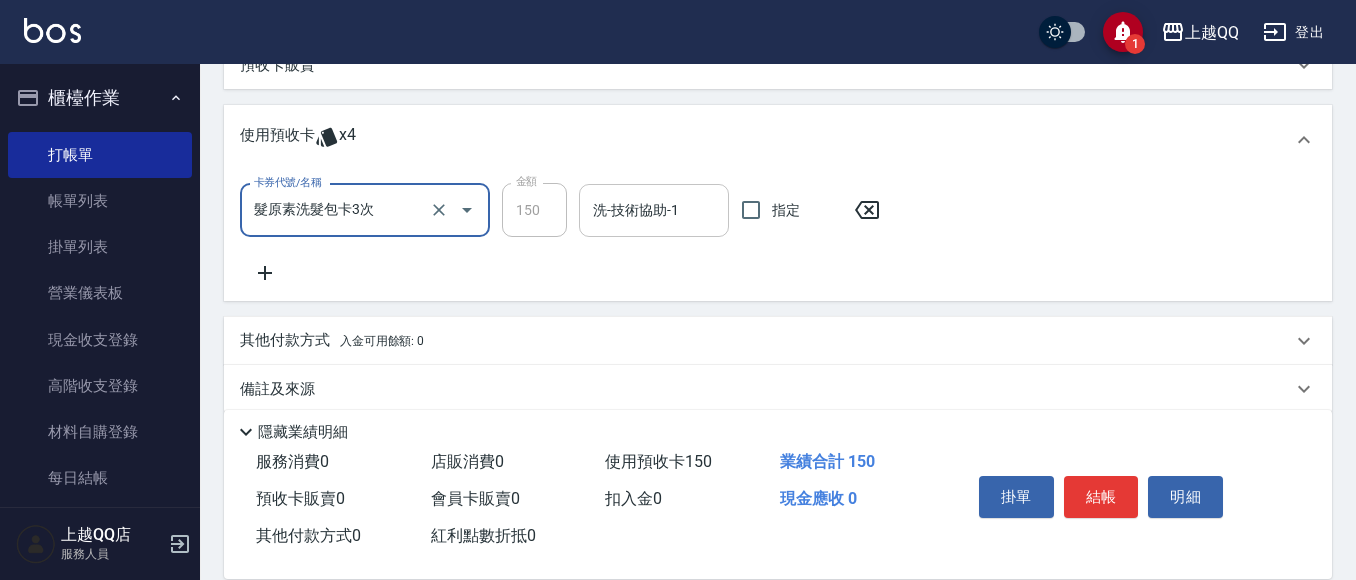 click on "洗-技術協助-1" at bounding box center [654, 210] 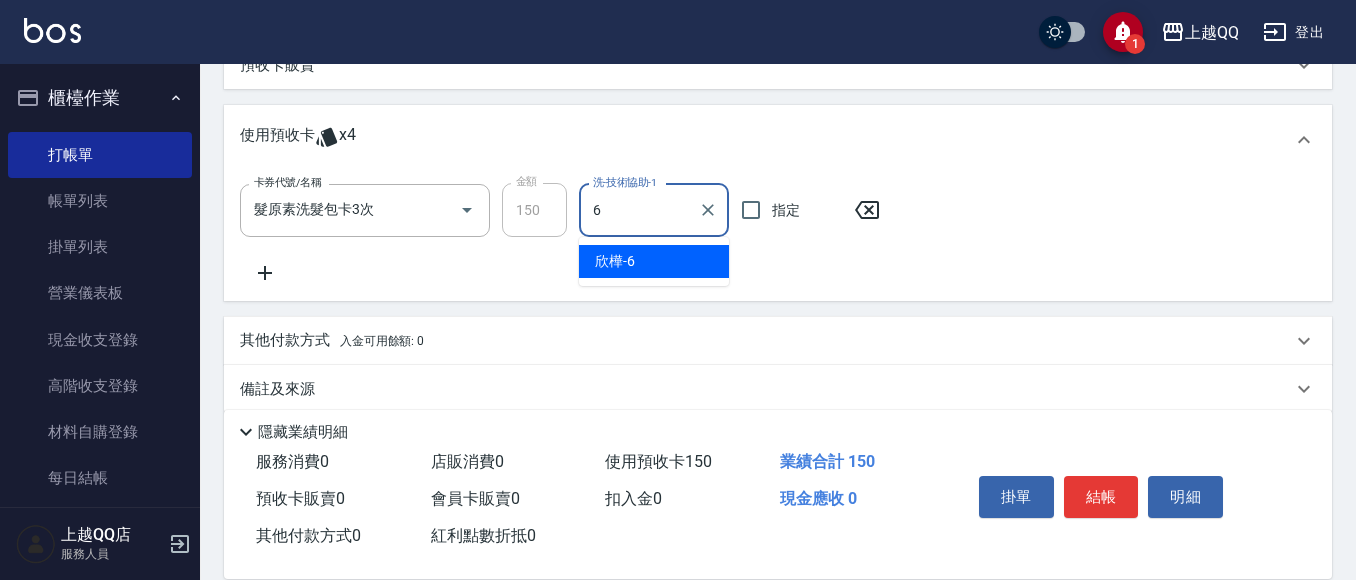 type on "欣樺-6" 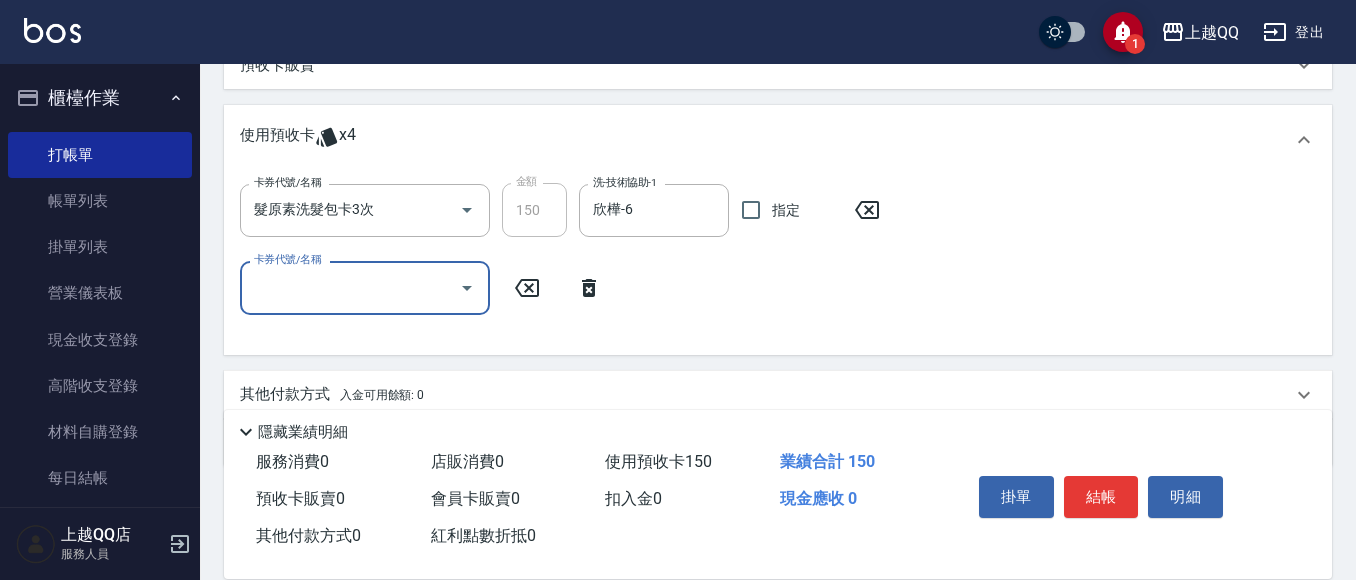 click on "卡券代號/名稱" at bounding box center [350, 287] 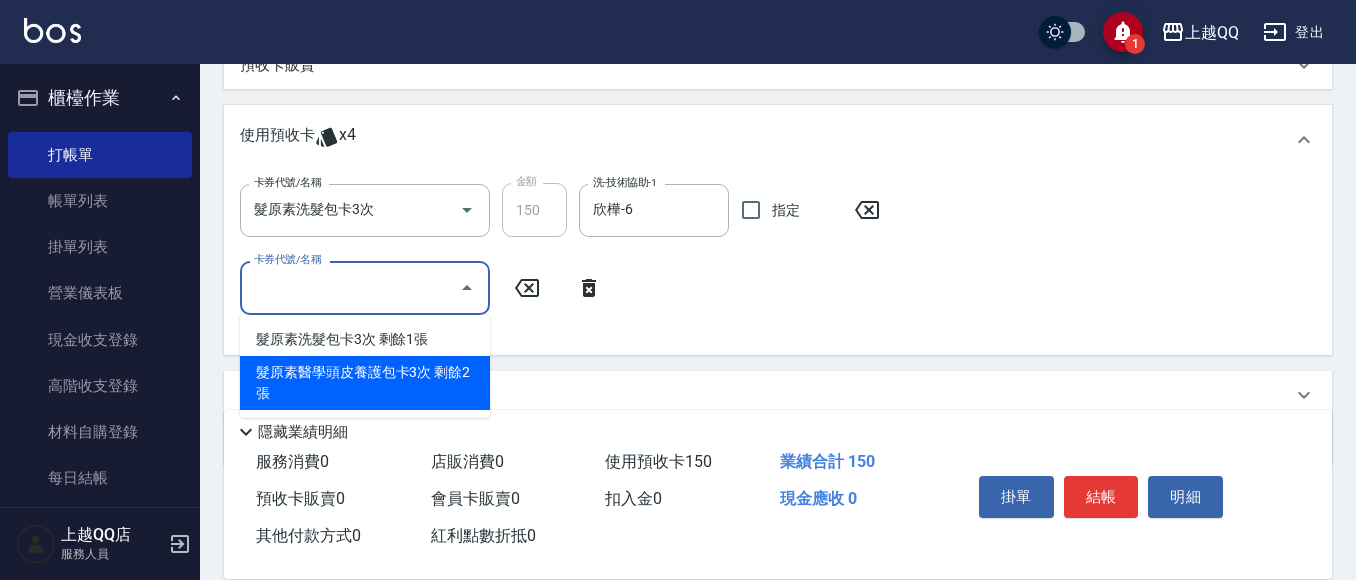 drag, startPoint x: 359, startPoint y: 368, endPoint x: 692, endPoint y: 253, distance: 352.29816 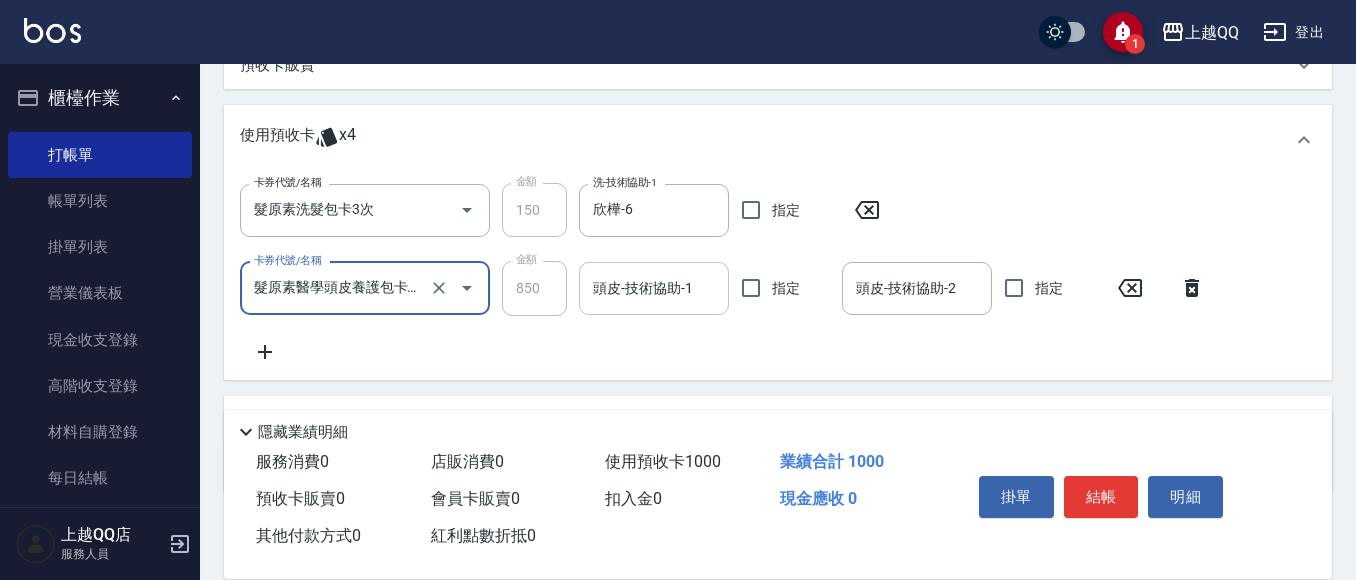 click on "頭皮-技術協助-1 頭皮-技術協助-1" at bounding box center (654, 288) 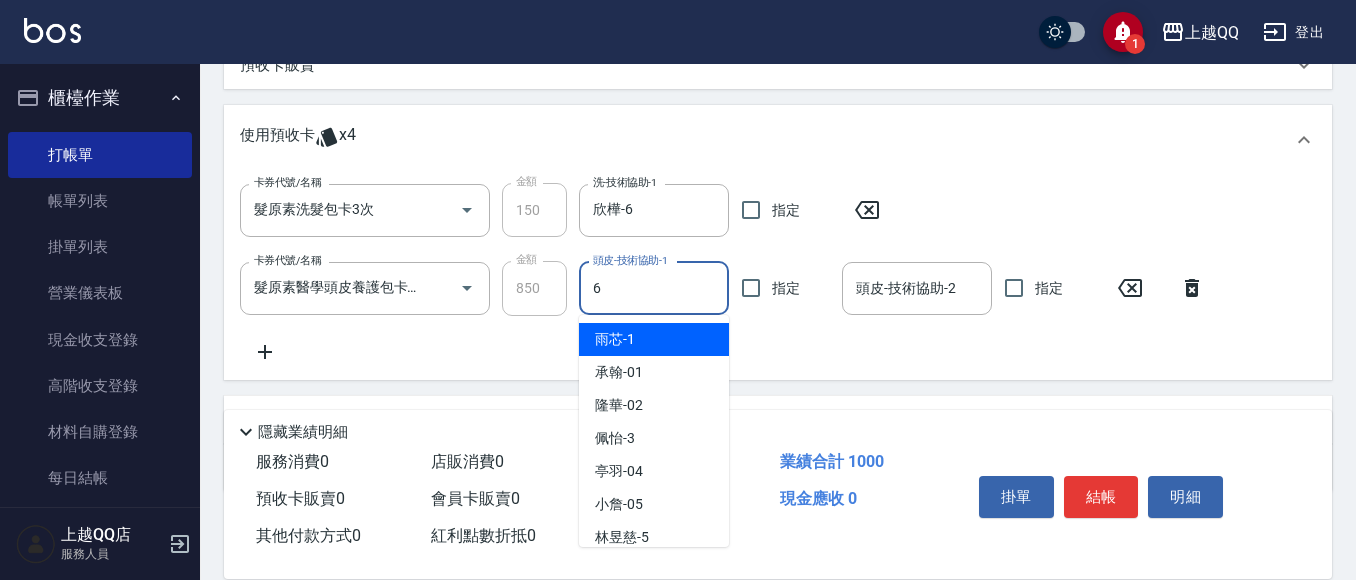 type on "欣樺-6" 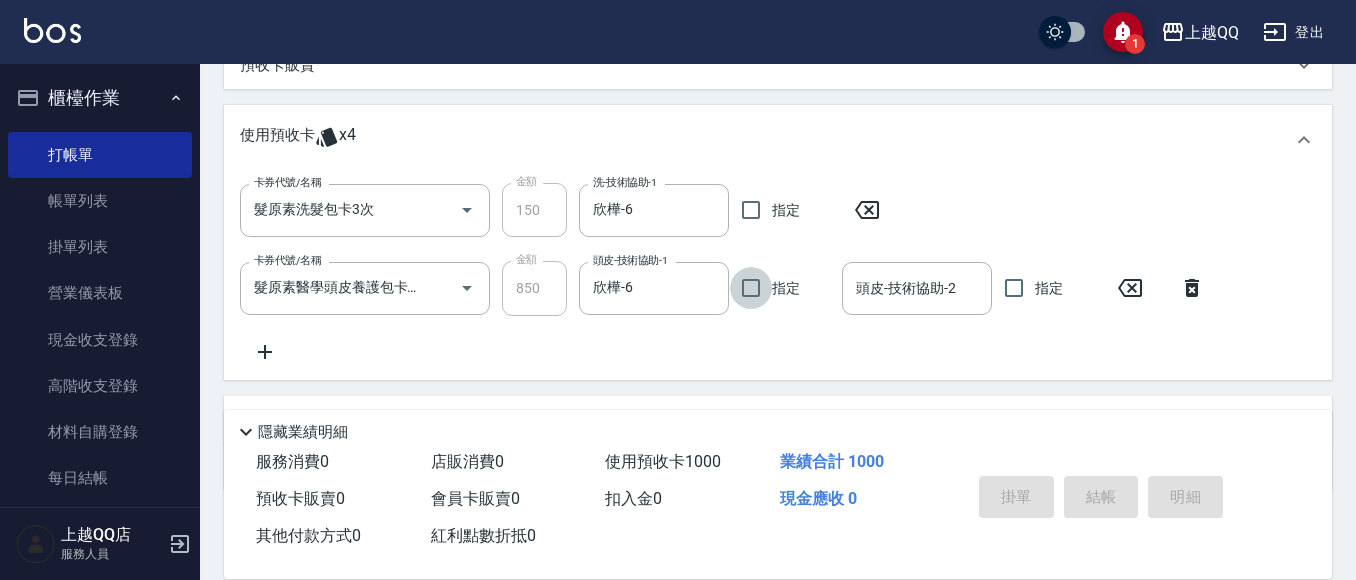 type on "[DATE] [TIME]" 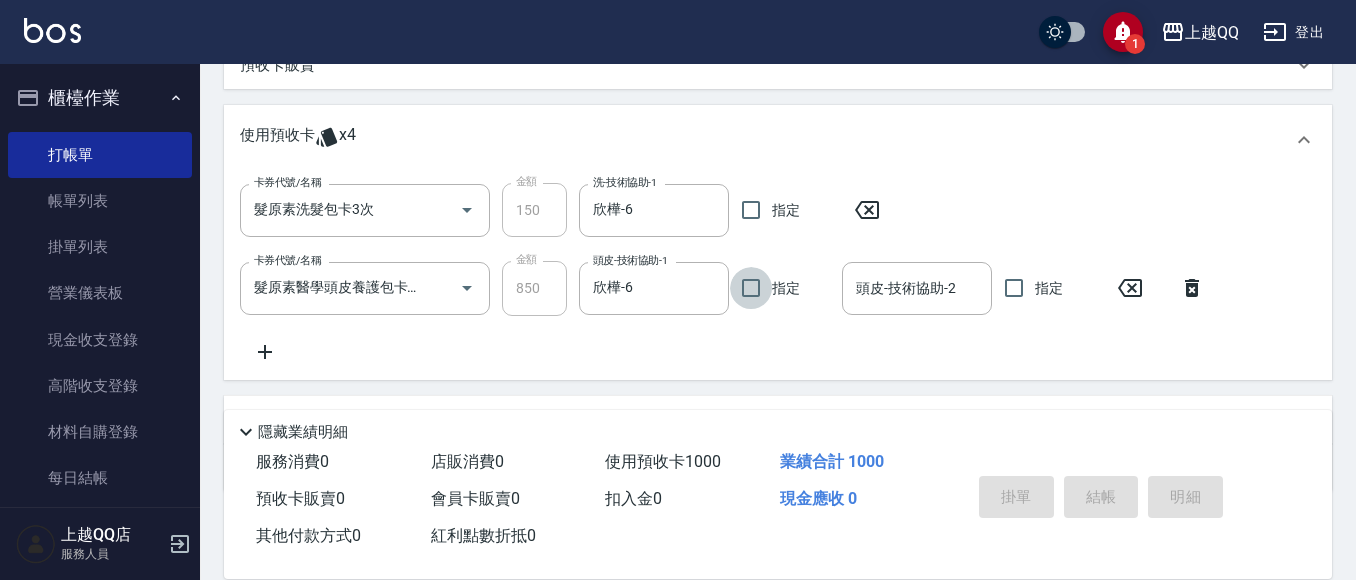 type 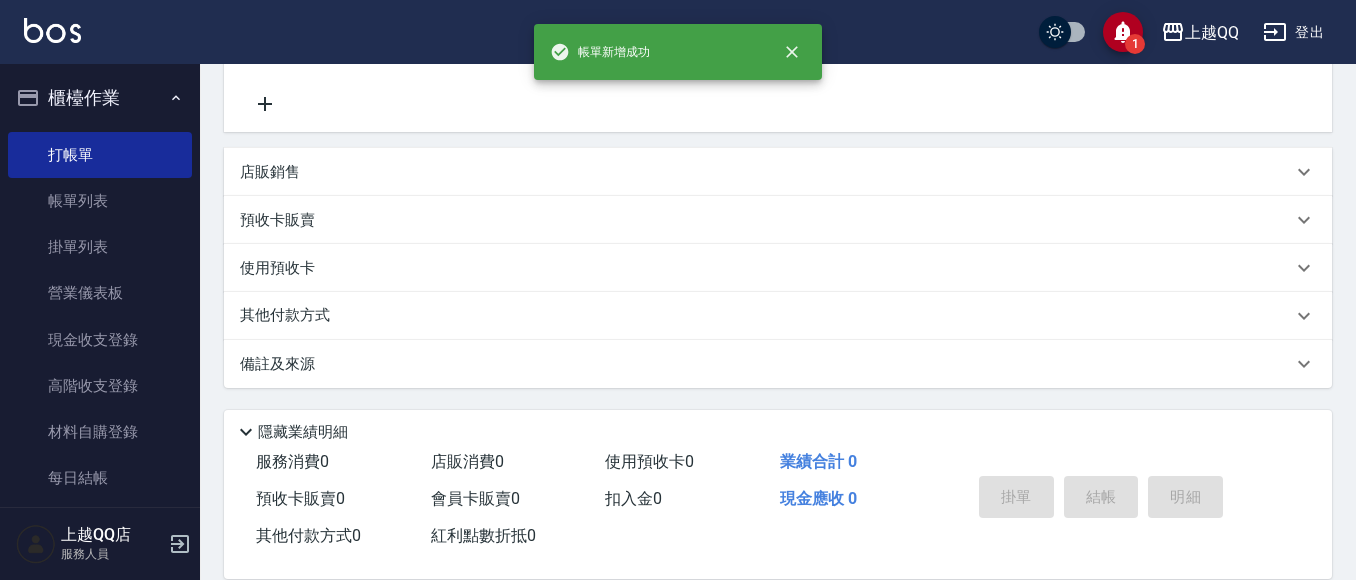 scroll, scrollTop: 0, scrollLeft: 0, axis: both 